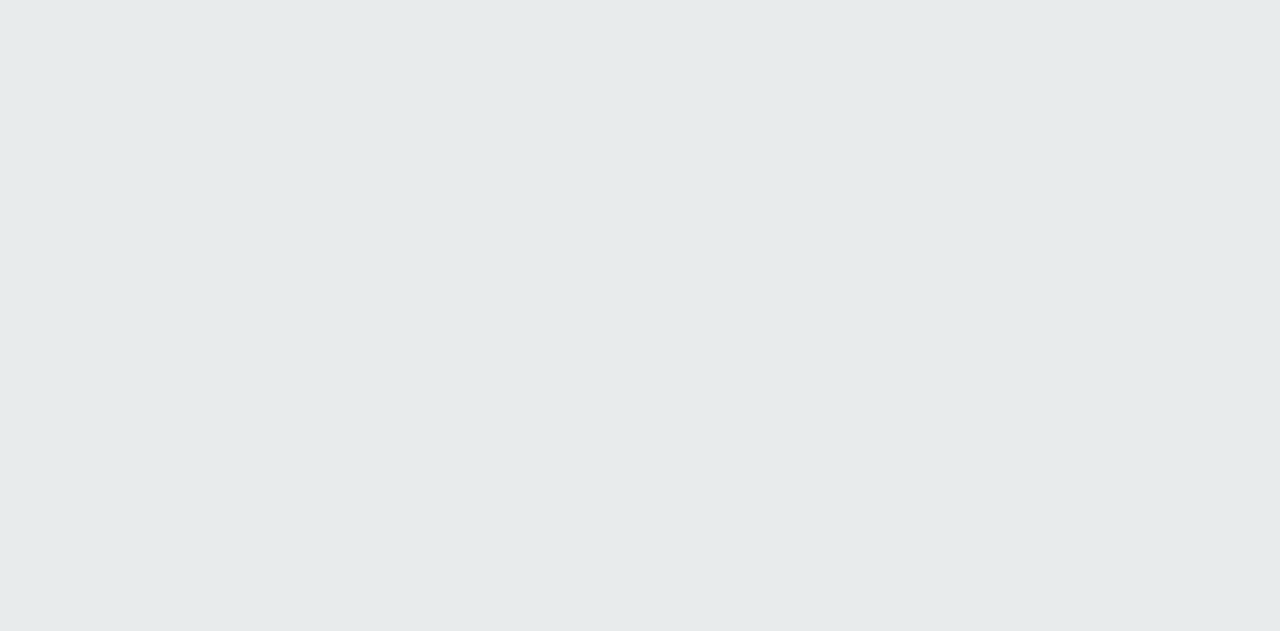 scroll, scrollTop: 0, scrollLeft: 0, axis: both 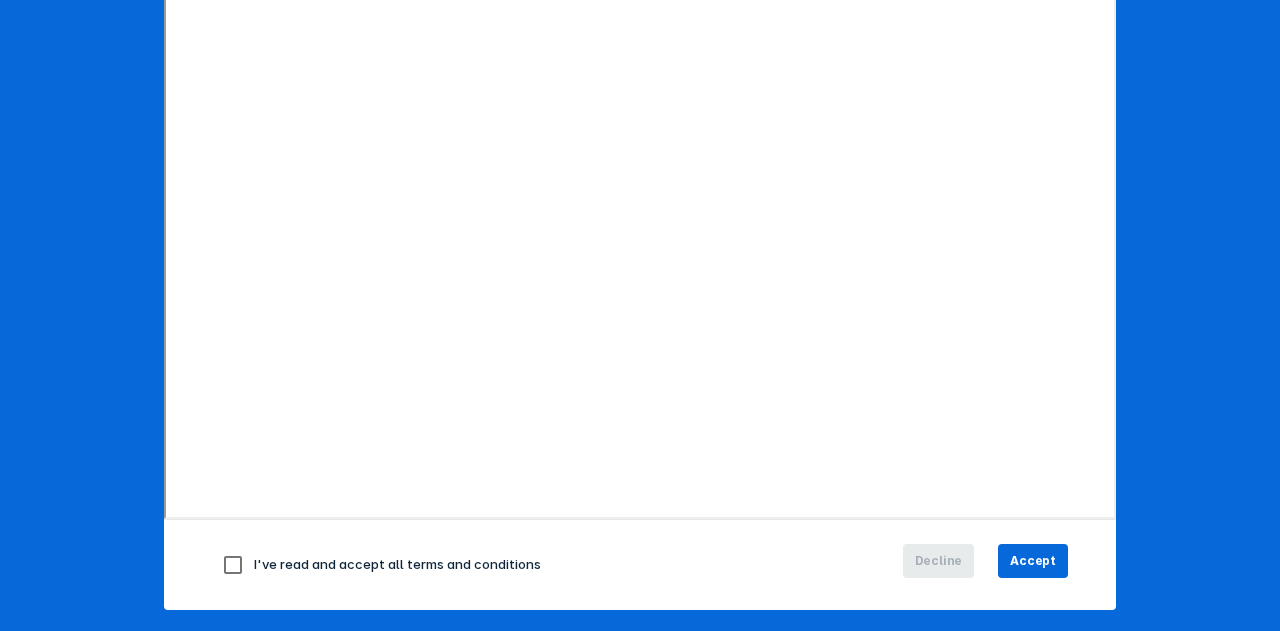click at bounding box center [233, 565] 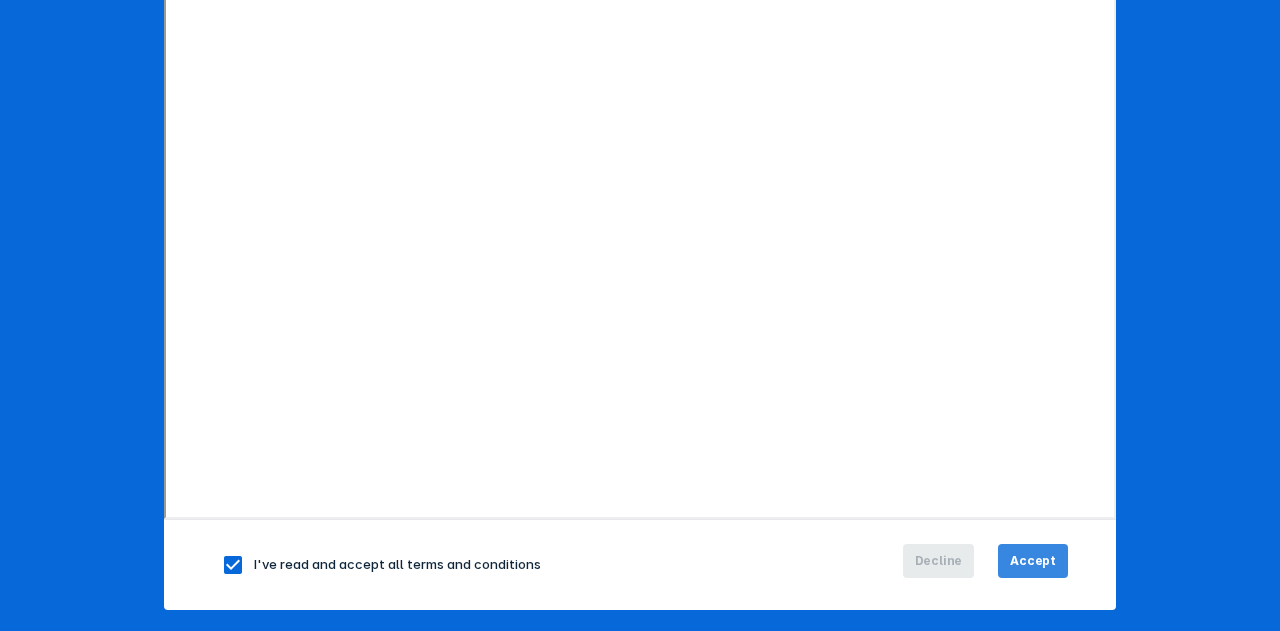 click on "Accept" at bounding box center (1033, 561) 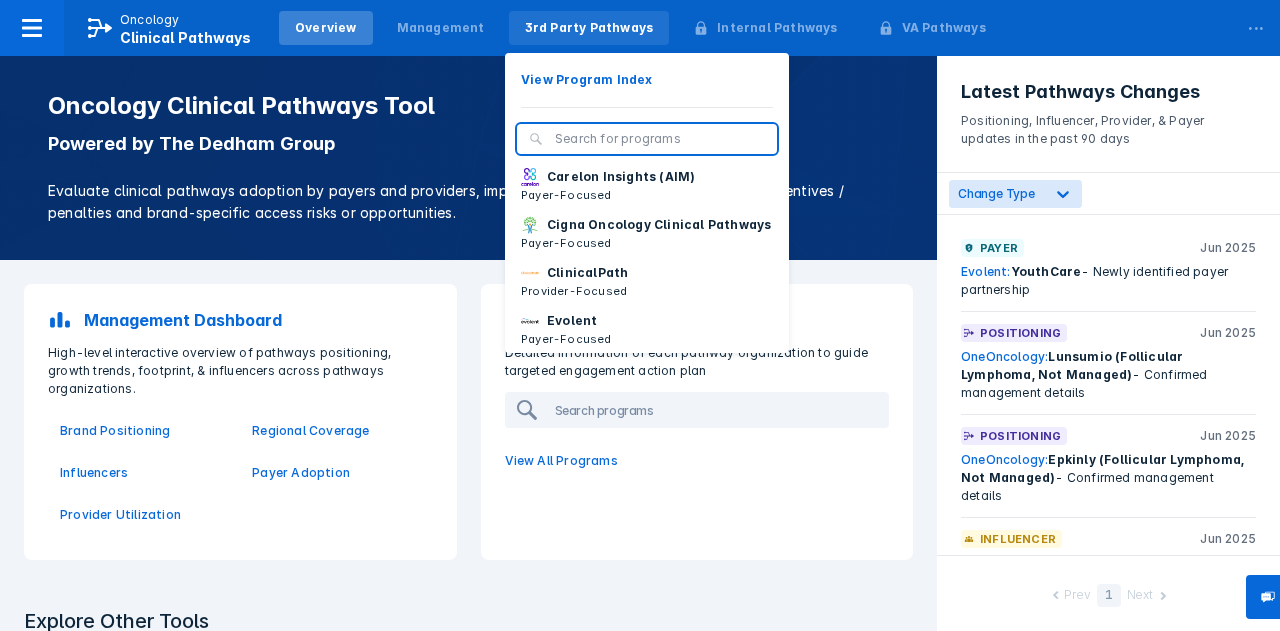 click on "3rd Party Pathways" at bounding box center [589, 28] 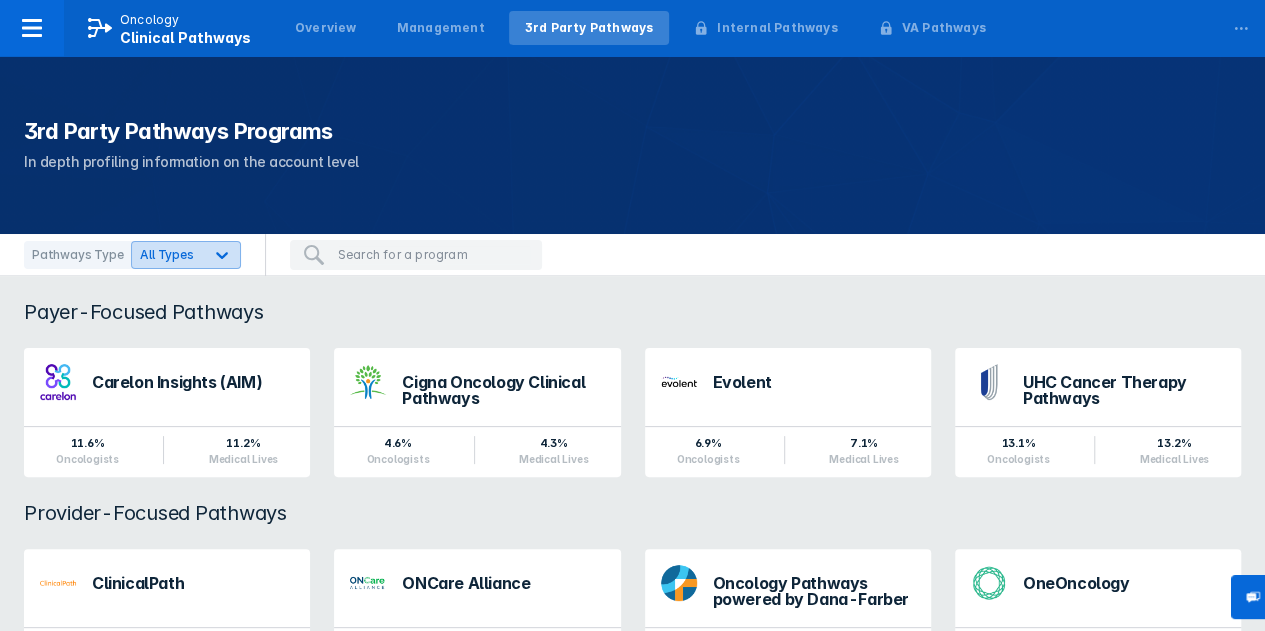 click at bounding box center [222, 255] 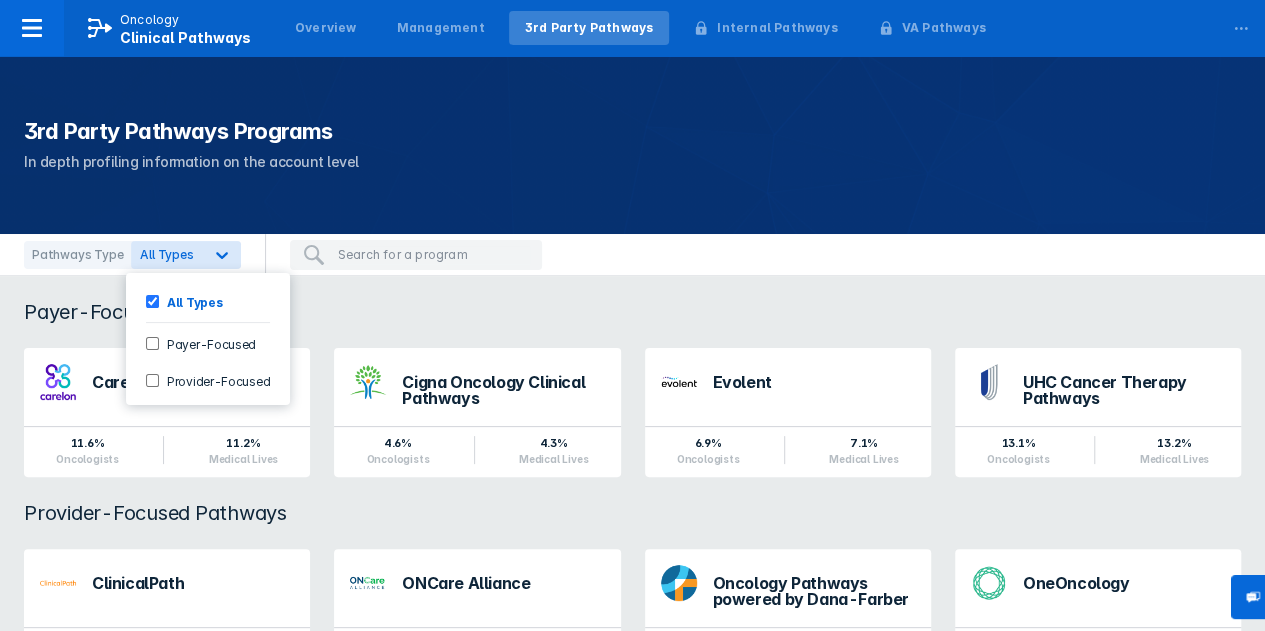 click on "Provider-Focused" at bounding box center [214, 380] 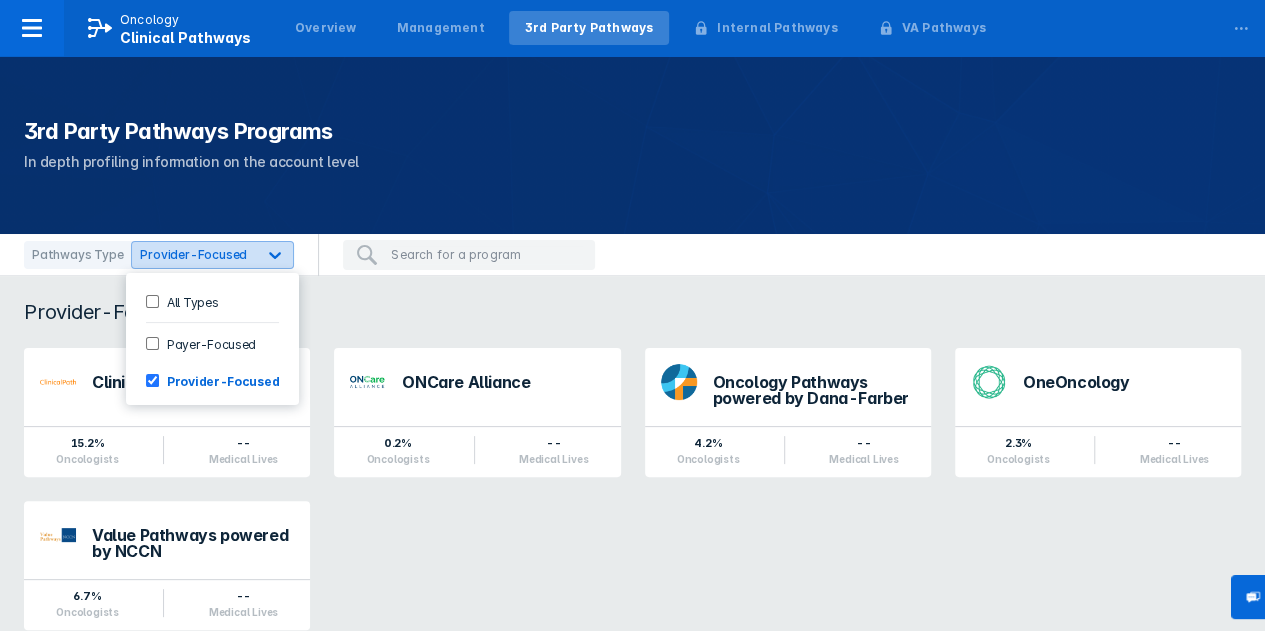 click at bounding box center (275, 255) 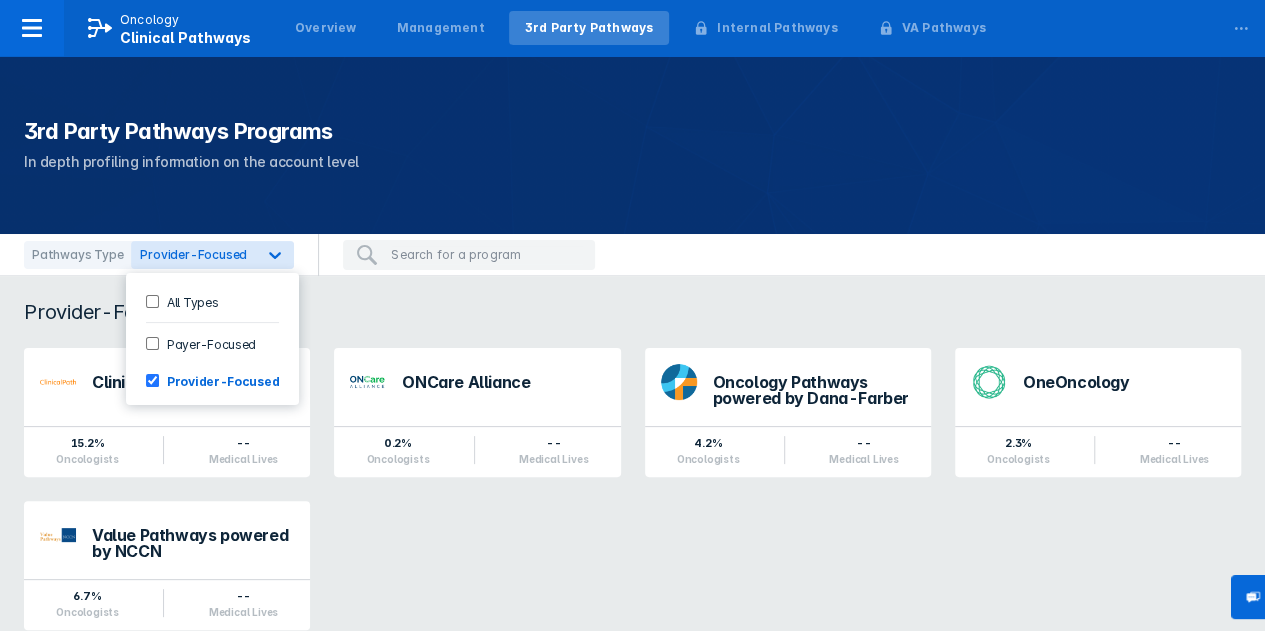 click on "Provider-Focused" at bounding box center [152, 380] 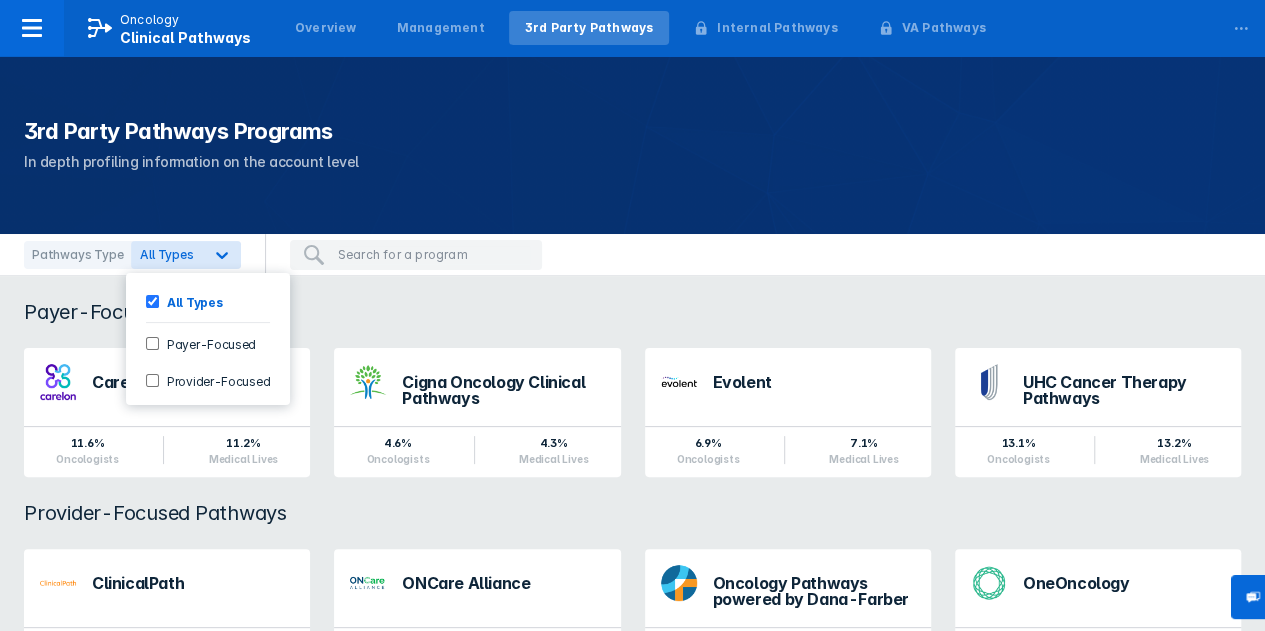click on "Payer-Focused" at bounding box center (152, 343) 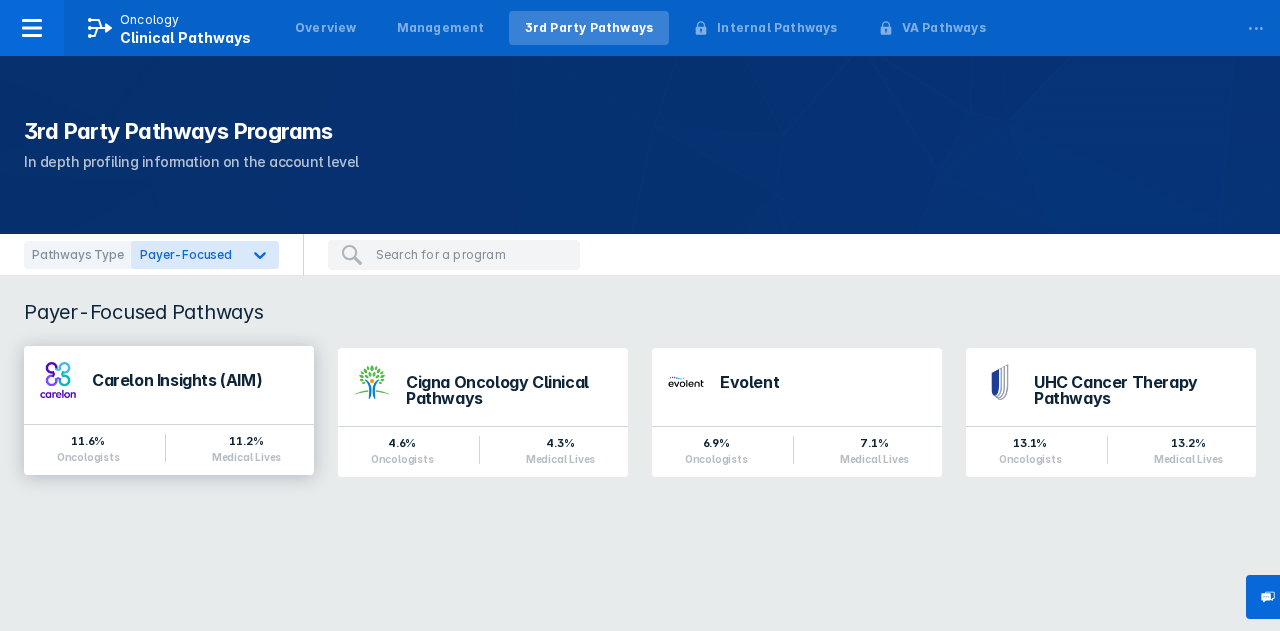 click on "Carelon Insights (AIM)" at bounding box center (195, 380) 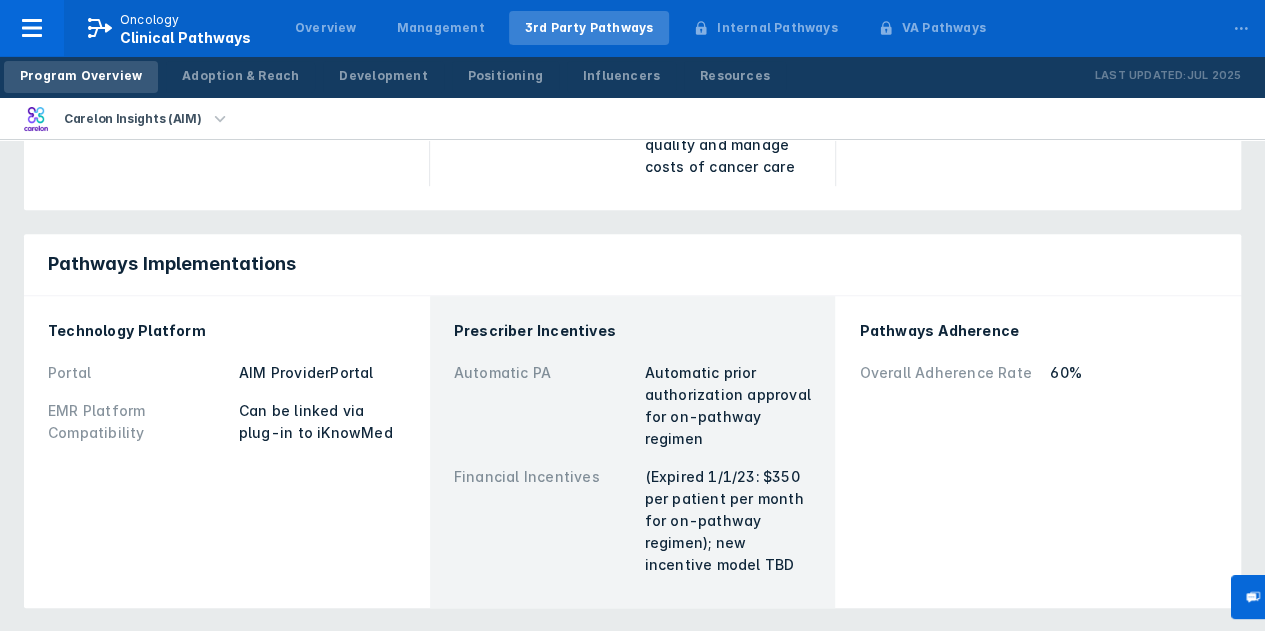 scroll, scrollTop: 530, scrollLeft: 0, axis: vertical 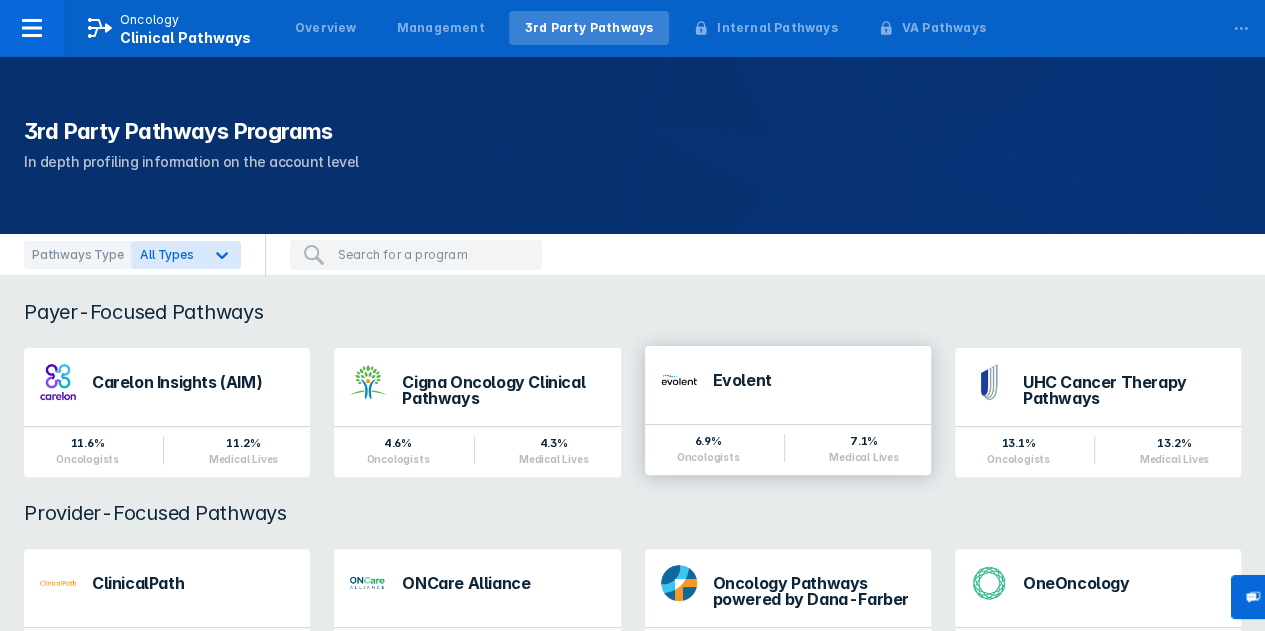click on "Evolent" at bounding box center [814, 380] 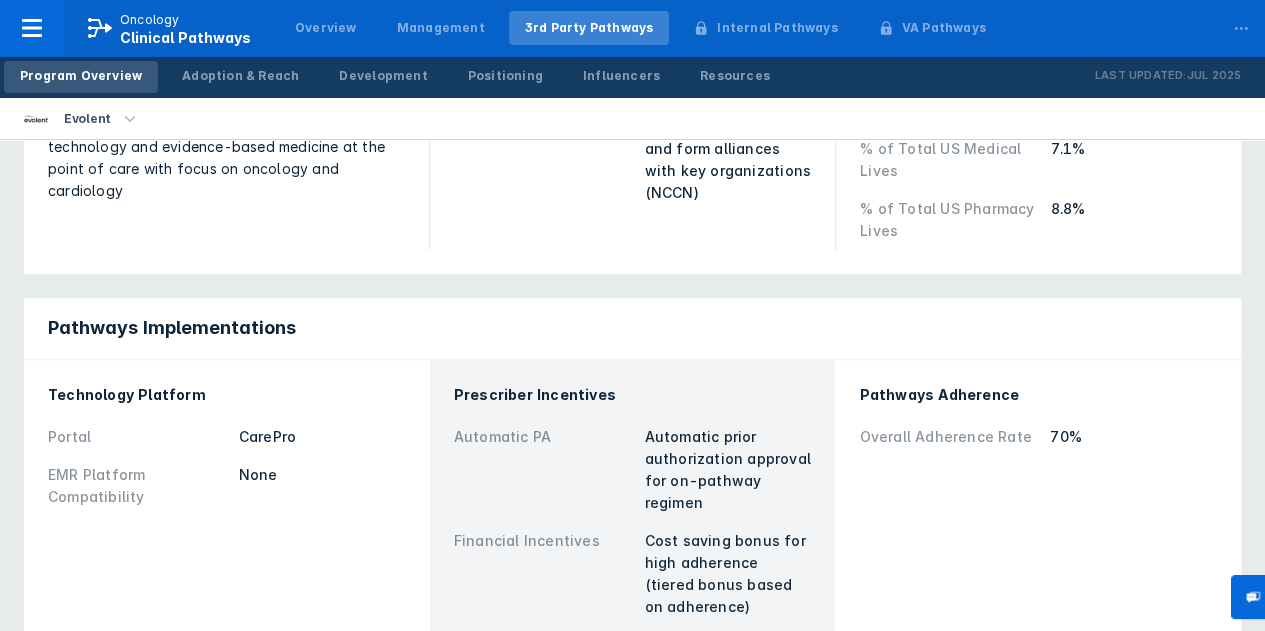 scroll, scrollTop: 412, scrollLeft: 0, axis: vertical 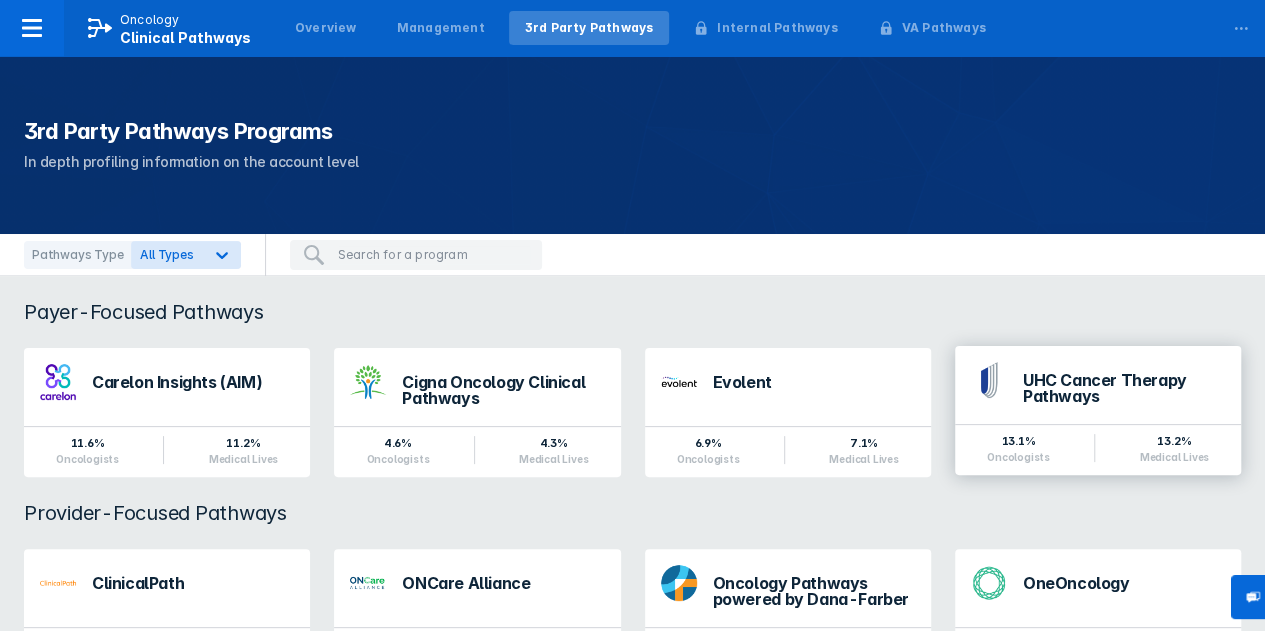 click on "UHC Cancer Therapy Pathways" at bounding box center [1124, 388] 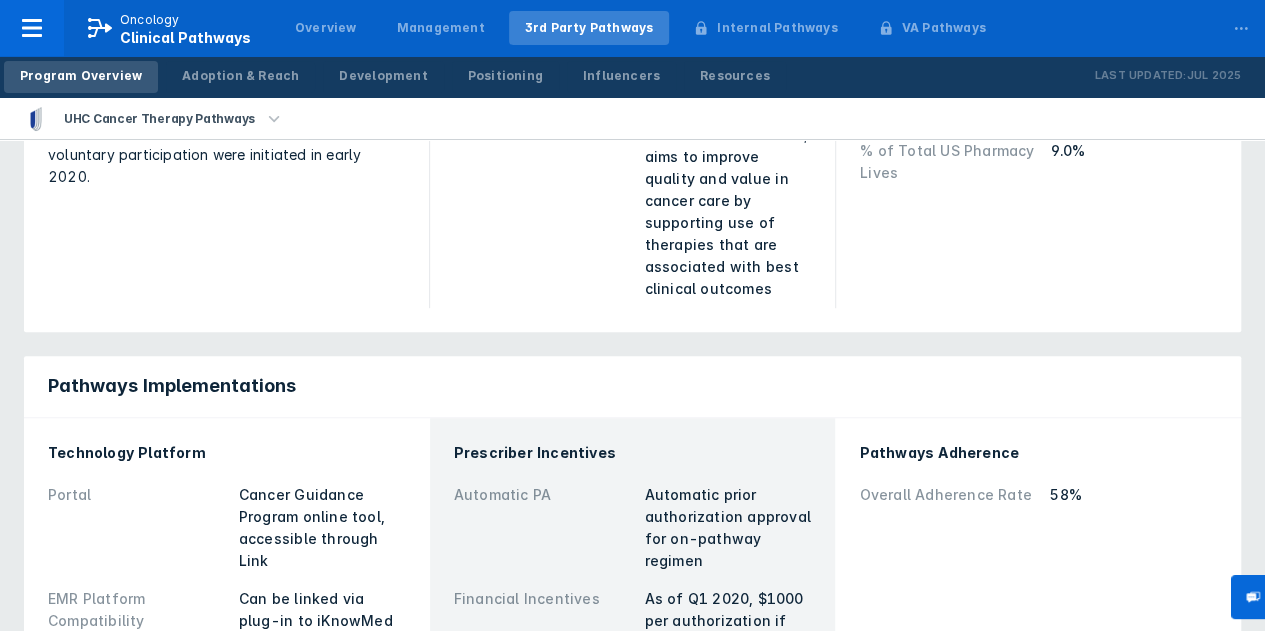 scroll, scrollTop: 510, scrollLeft: 0, axis: vertical 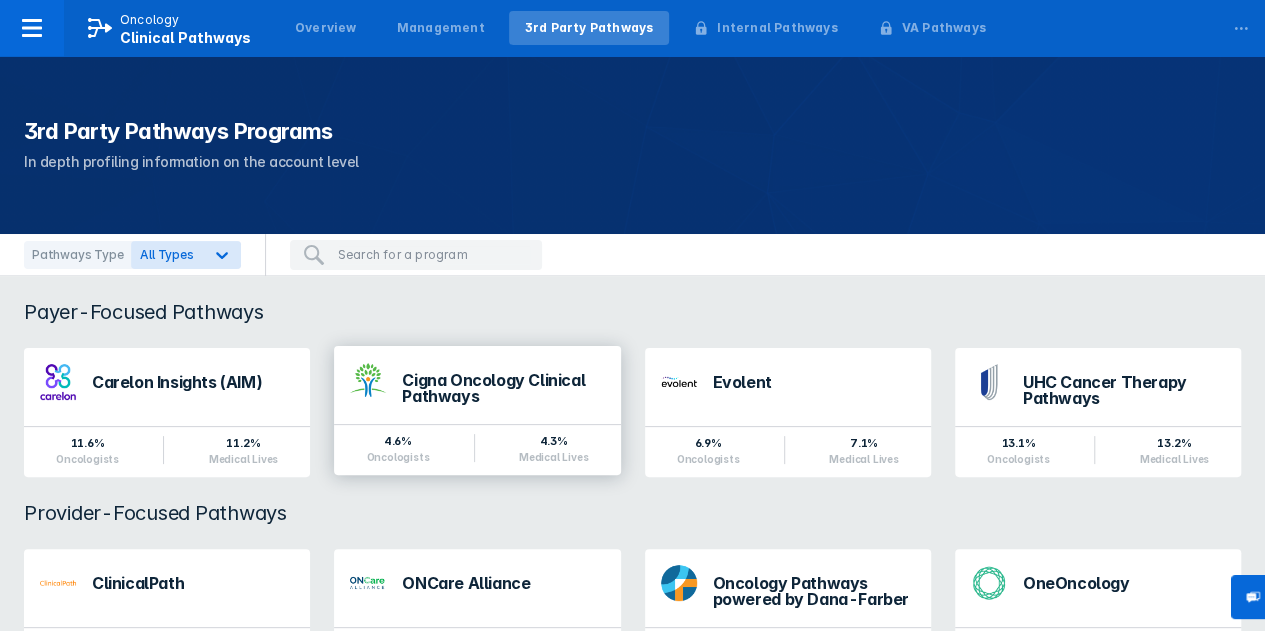 click on "Cigna Oncology Clinical Pathways" at bounding box center [503, 388] 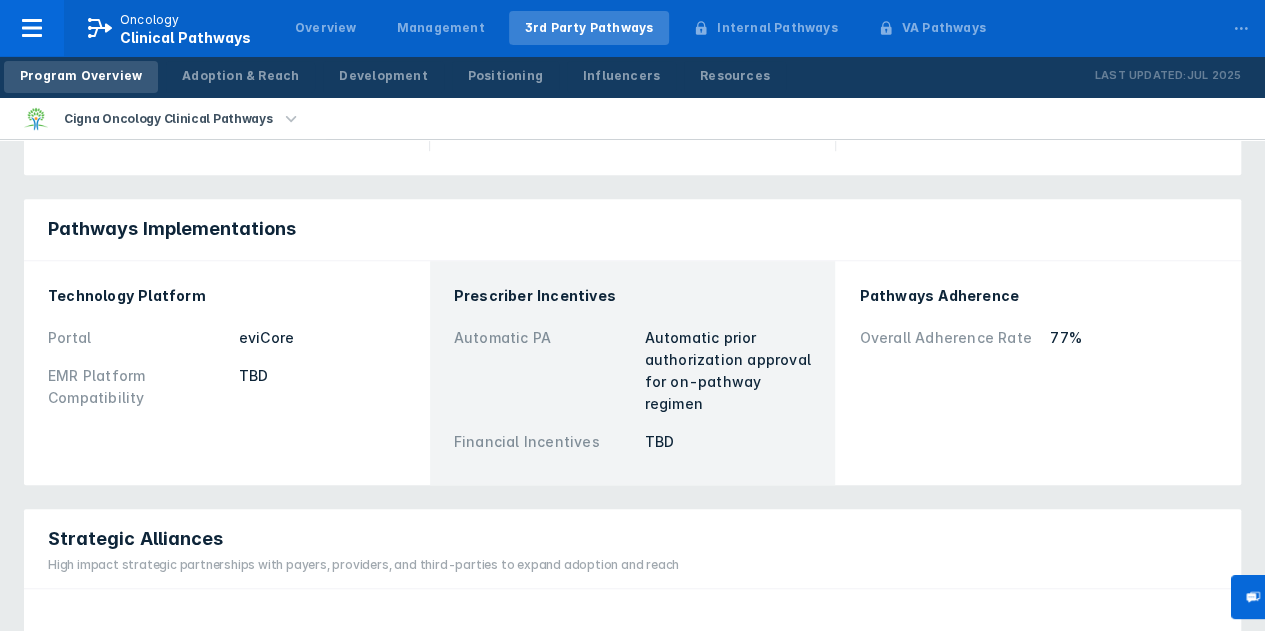 scroll, scrollTop: 622, scrollLeft: 0, axis: vertical 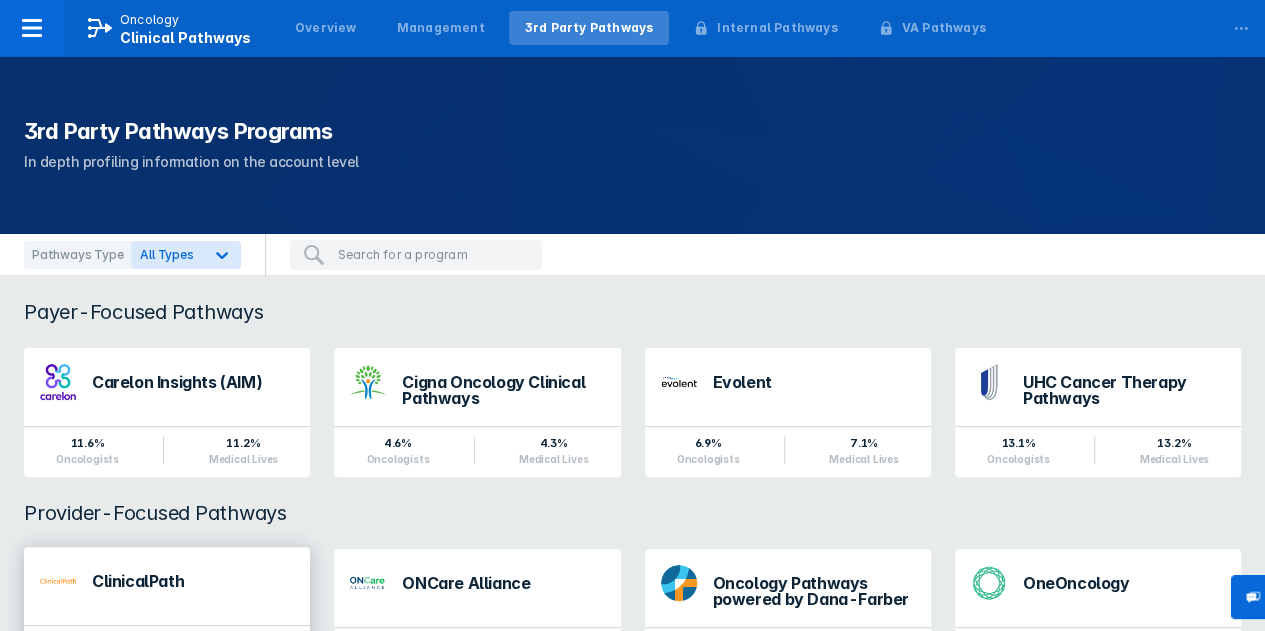 click on "ClinicalPath" at bounding box center [193, 581] 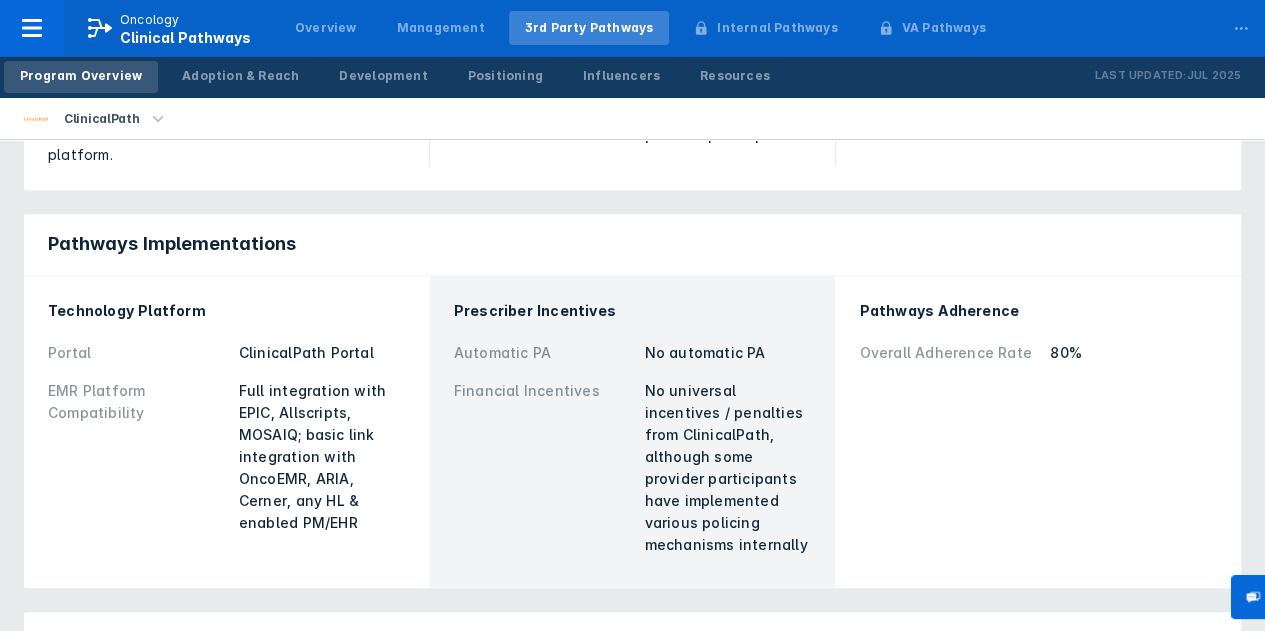 scroll, scrollTop: 493, scrollLeft: 0, axis: vertical 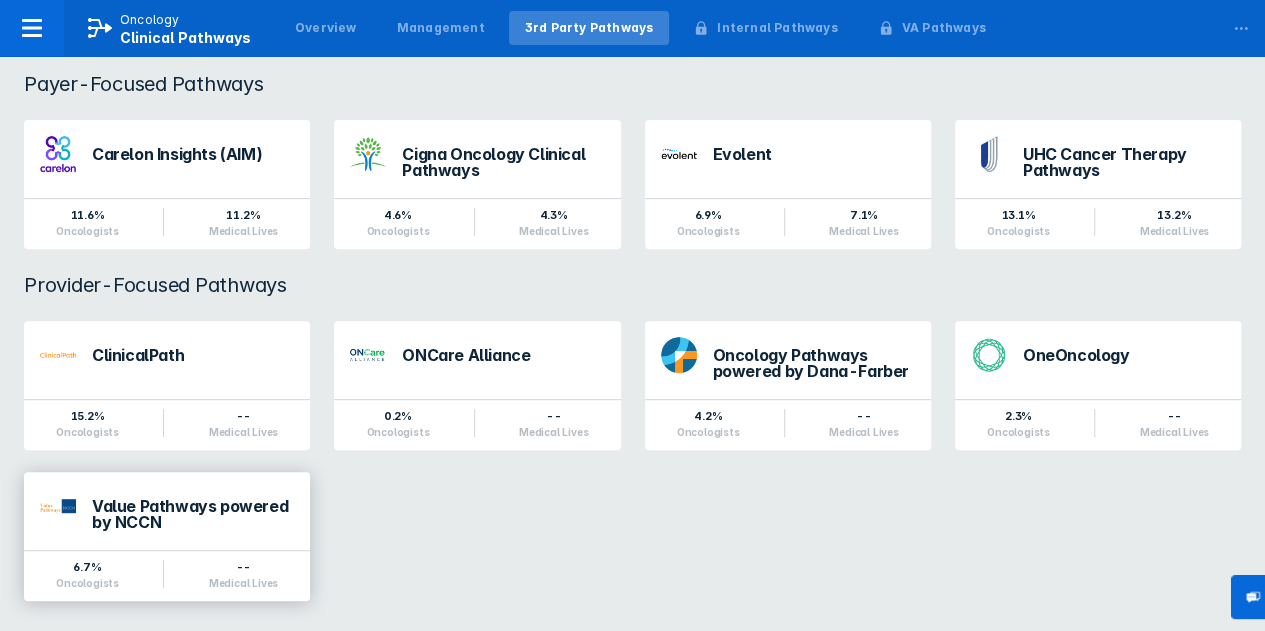 click on "Value Pathways powered by NCCN" at bounding box center (193, 514) 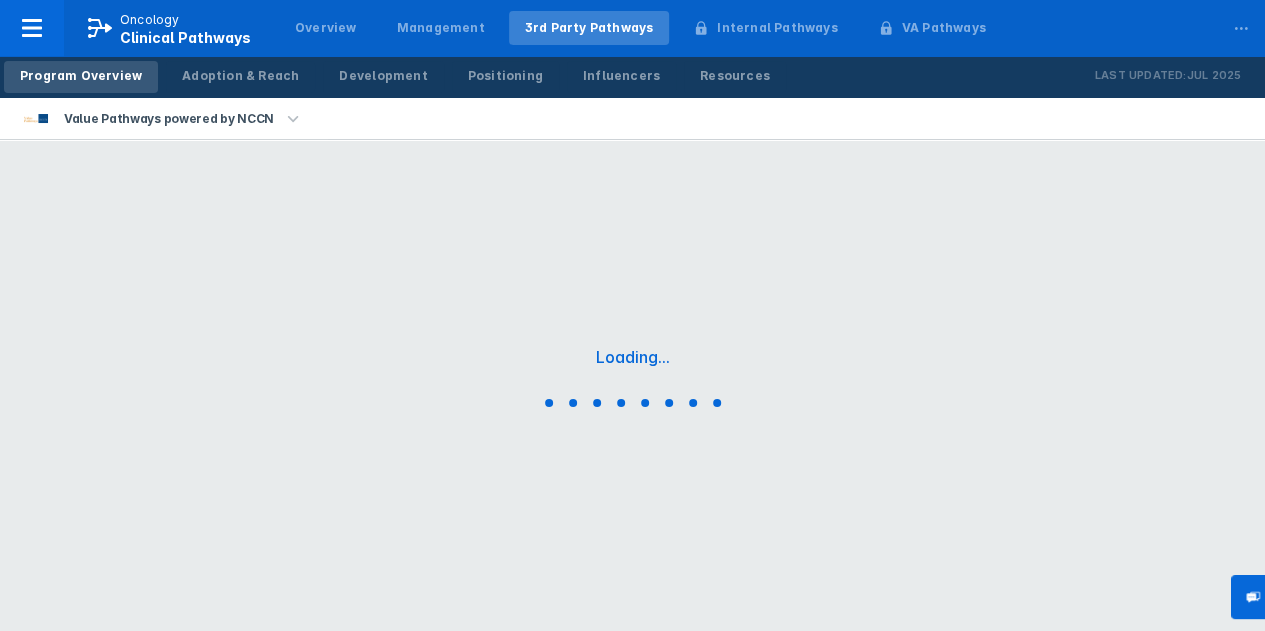 scroll, scrollTop: 0, scrollLeft: 0, axis: both 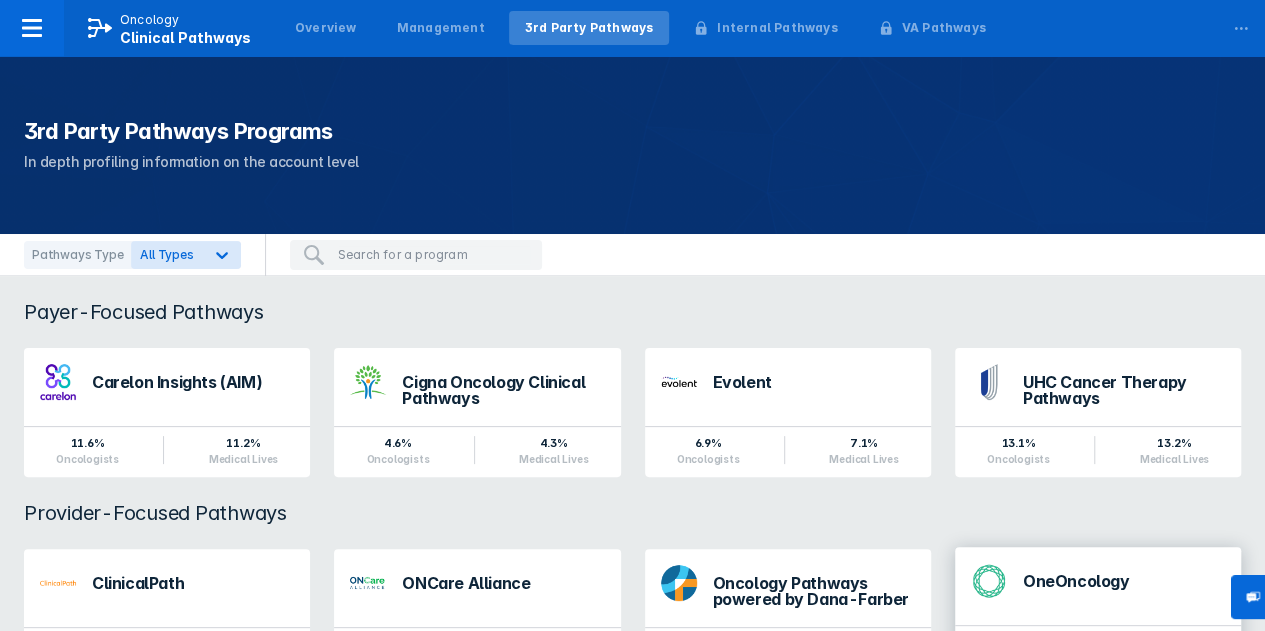 click on "OneOncology" at bounding box center [1098, 581] 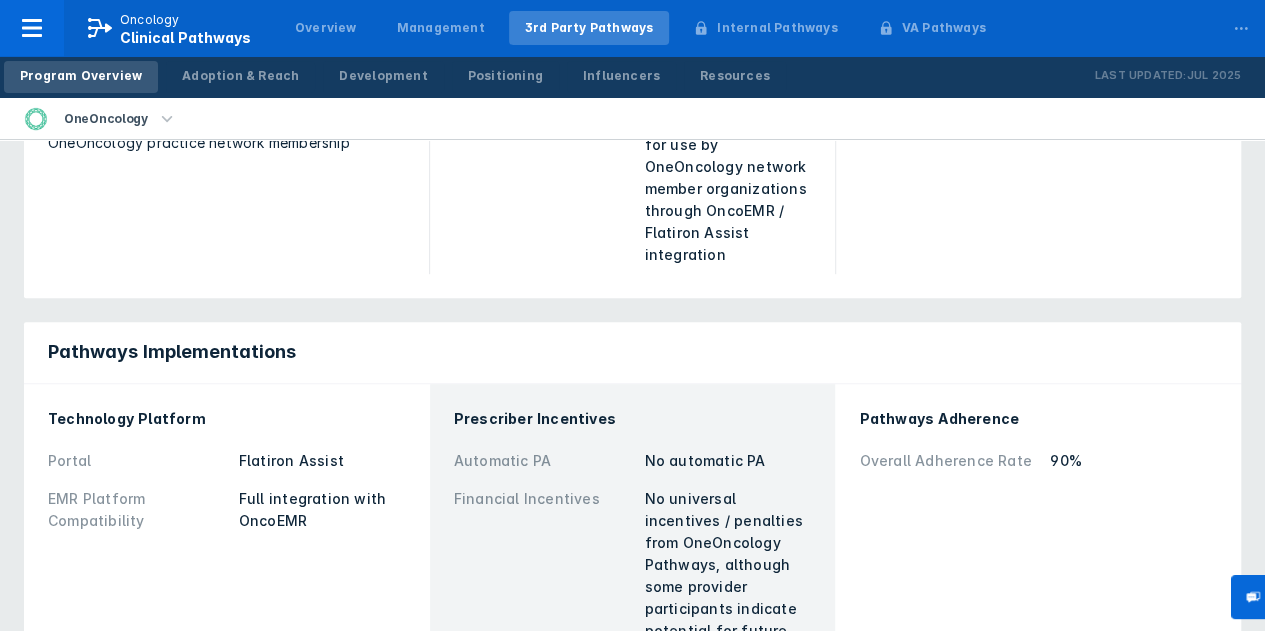 scroll, scrollTop: 448, scrollLeft: 0, axis: vertical 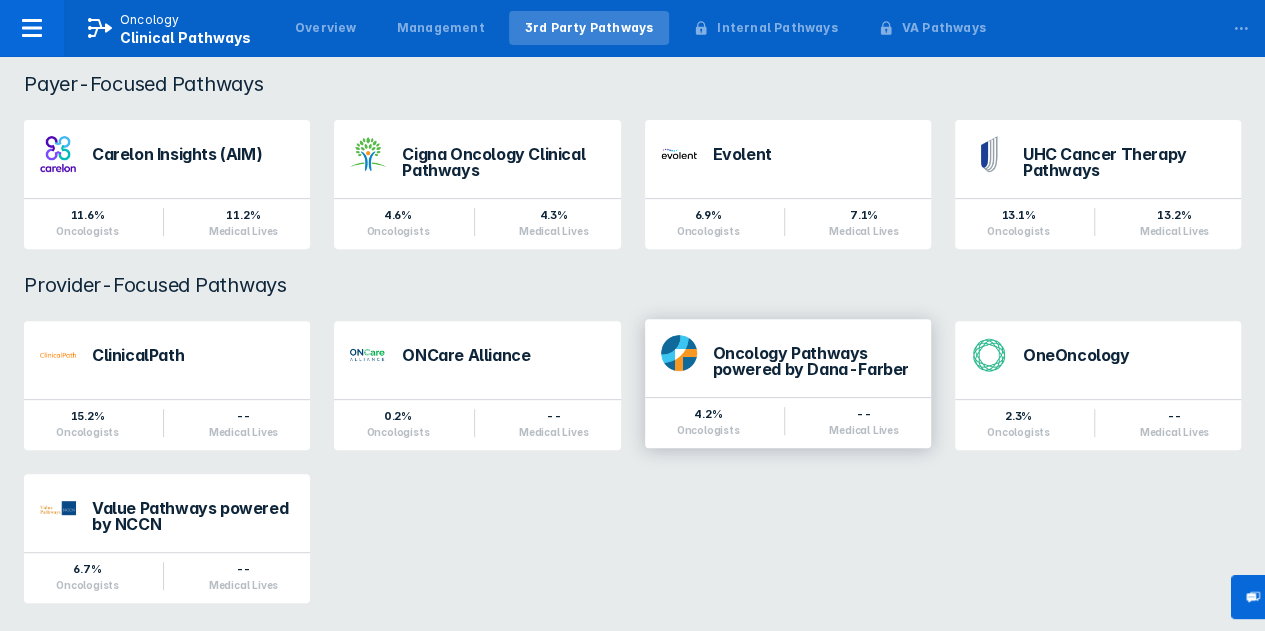 click on "Oncology Pathways powered by Dana-Farber" at bounding box center [814, 361] 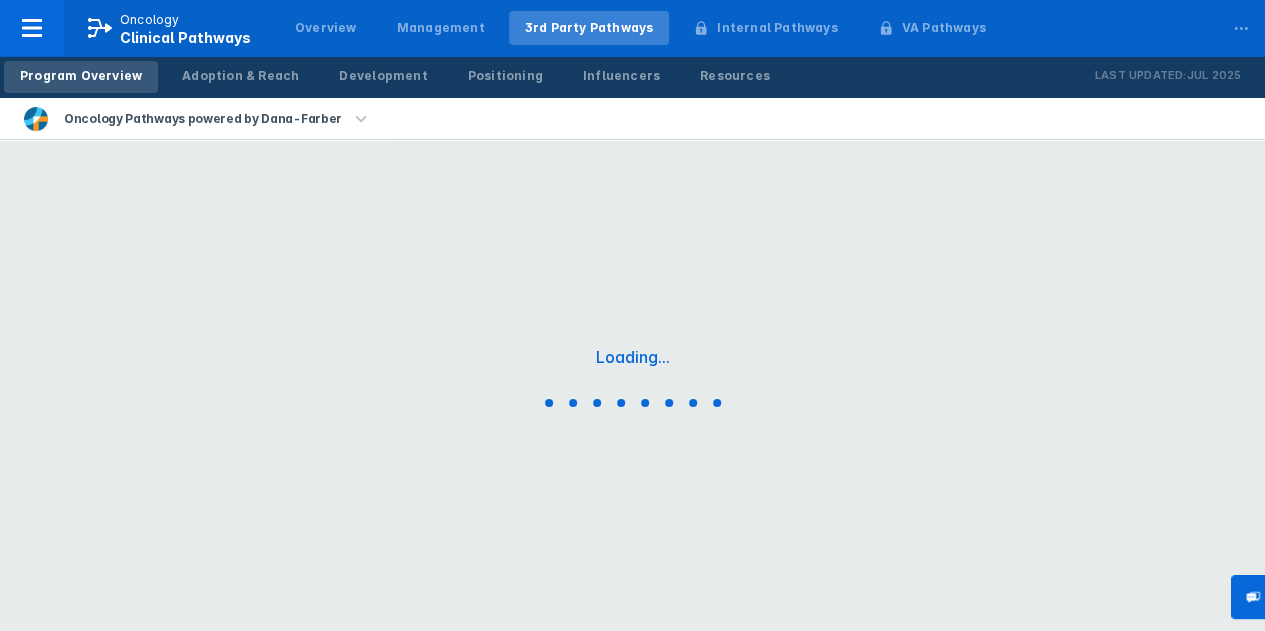 scroll, scrollTop: 0, scrollLeft: 0, axis: both 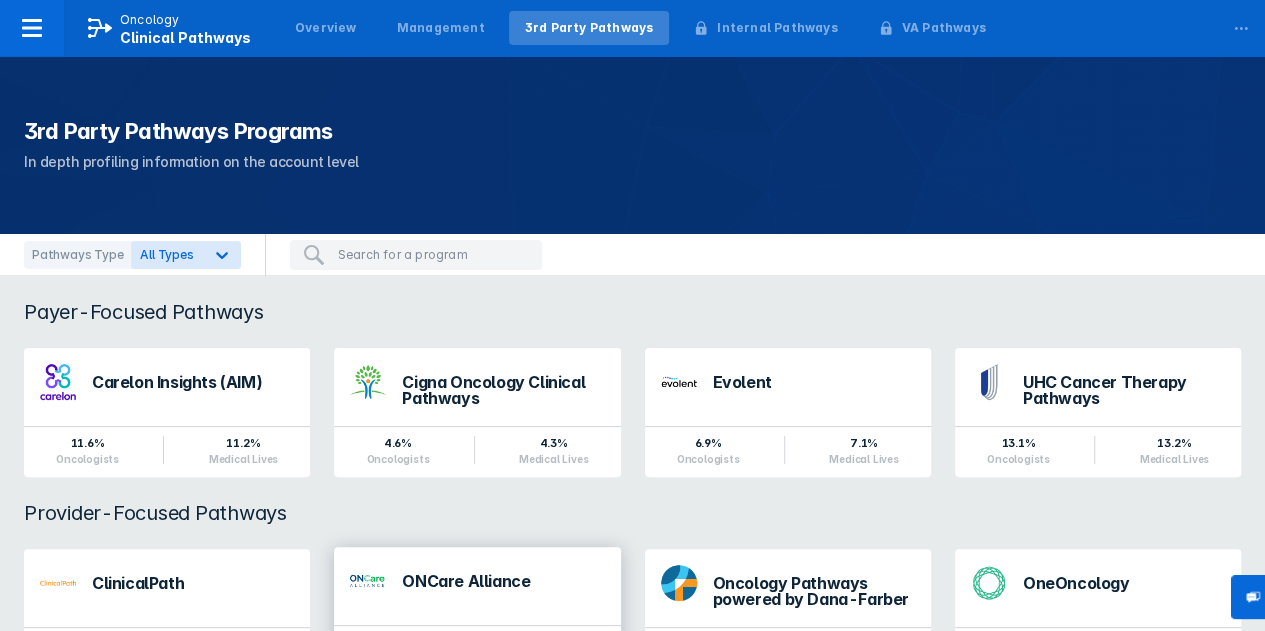 click on "ONCare Alliance" at bounding box center [503, 586] 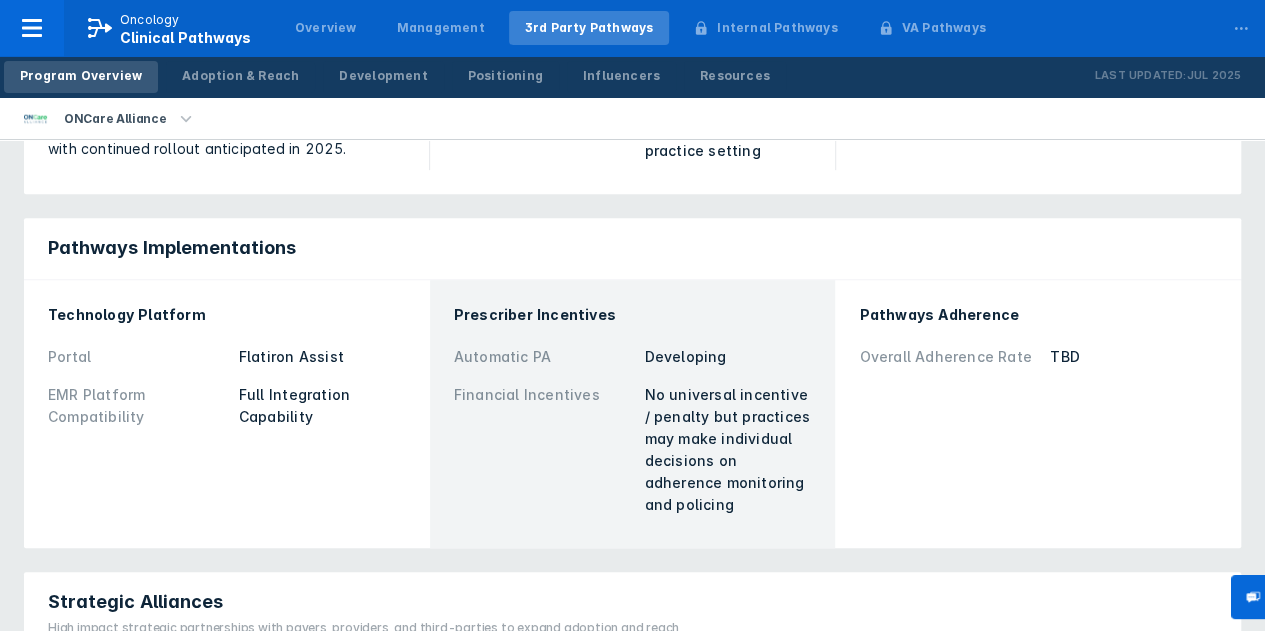 scroll, scrollTop: 465, scrollLeft: 0, axis: vertical 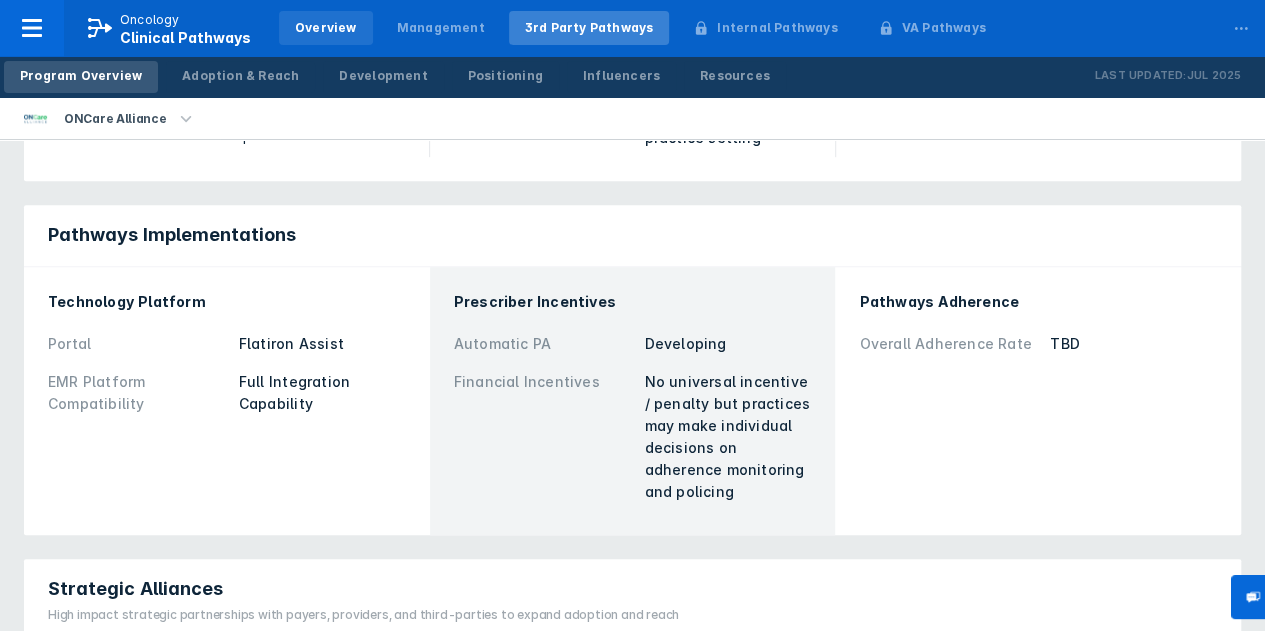 click on "Overview" at bounding box center (326, 28) 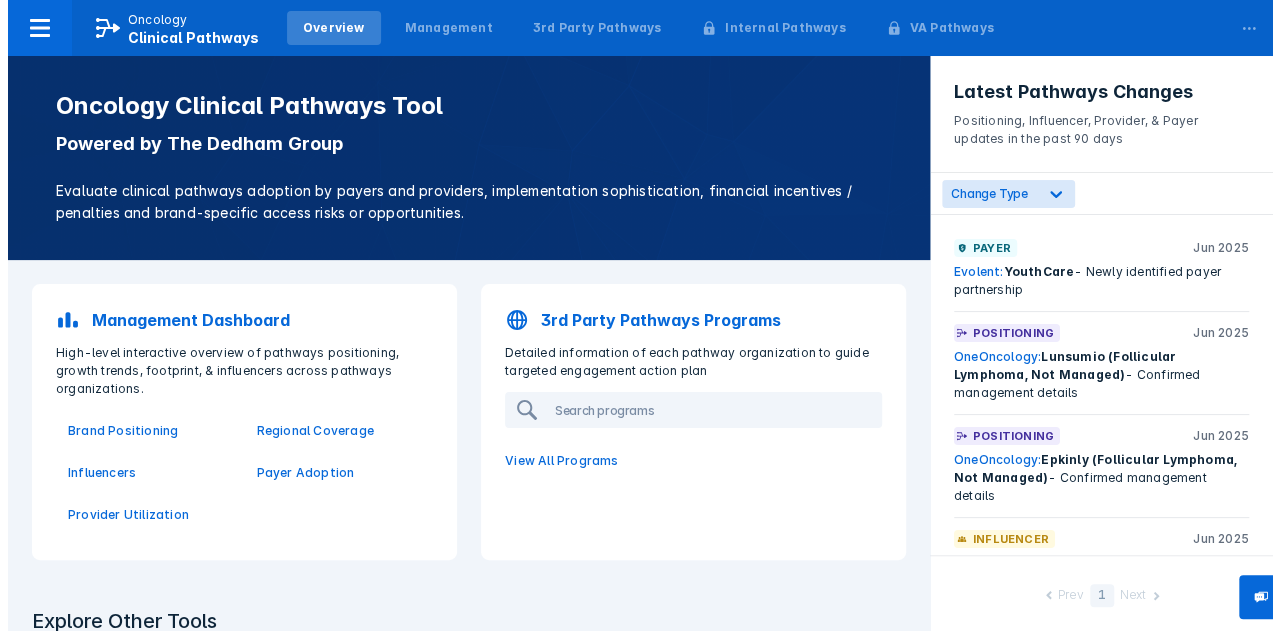 scroll, scrollTop: 0, scrollLeft: 0, axis: both 